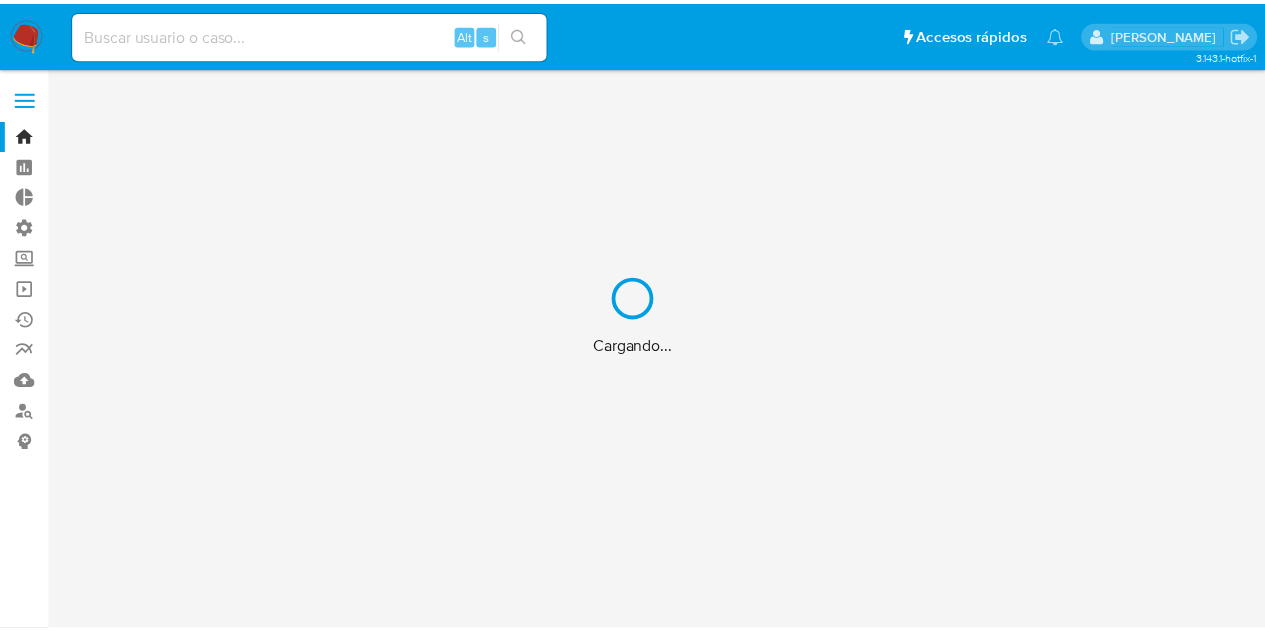 scroll, scrollTop: 0, scrollLeft: 0, axis: both 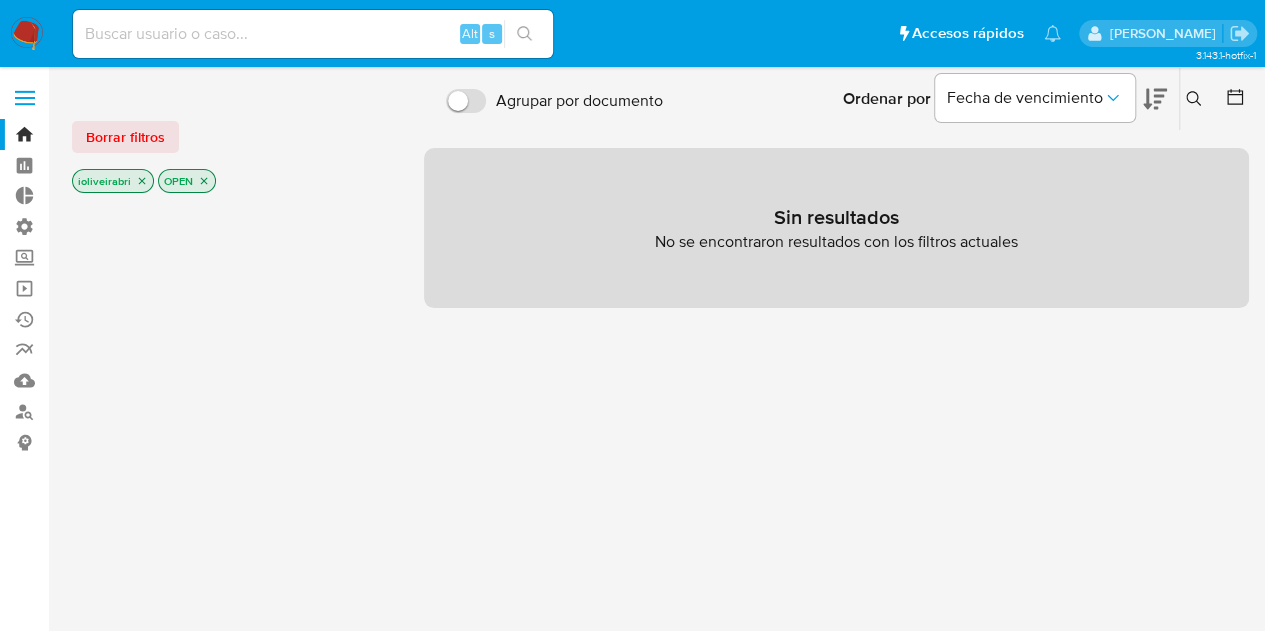 click at bounding box center [25, 98] 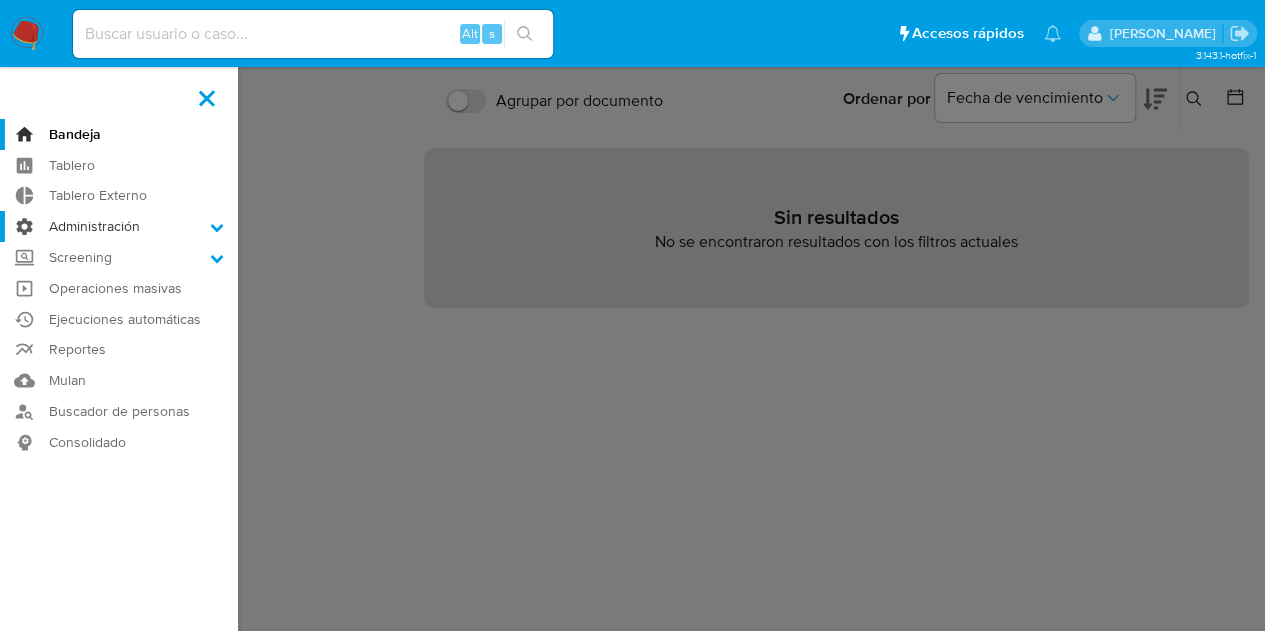click on "Administración" at bounding box center (119, 226) 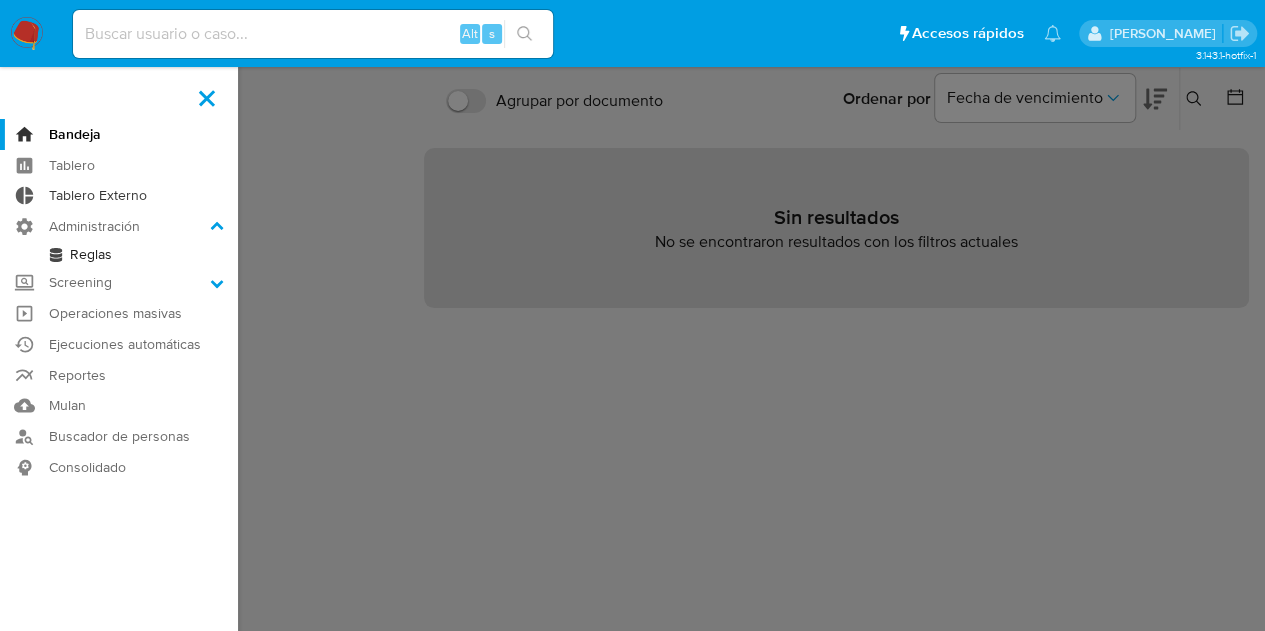 click on "Tablero Externo" at bounding box center (119, 196) 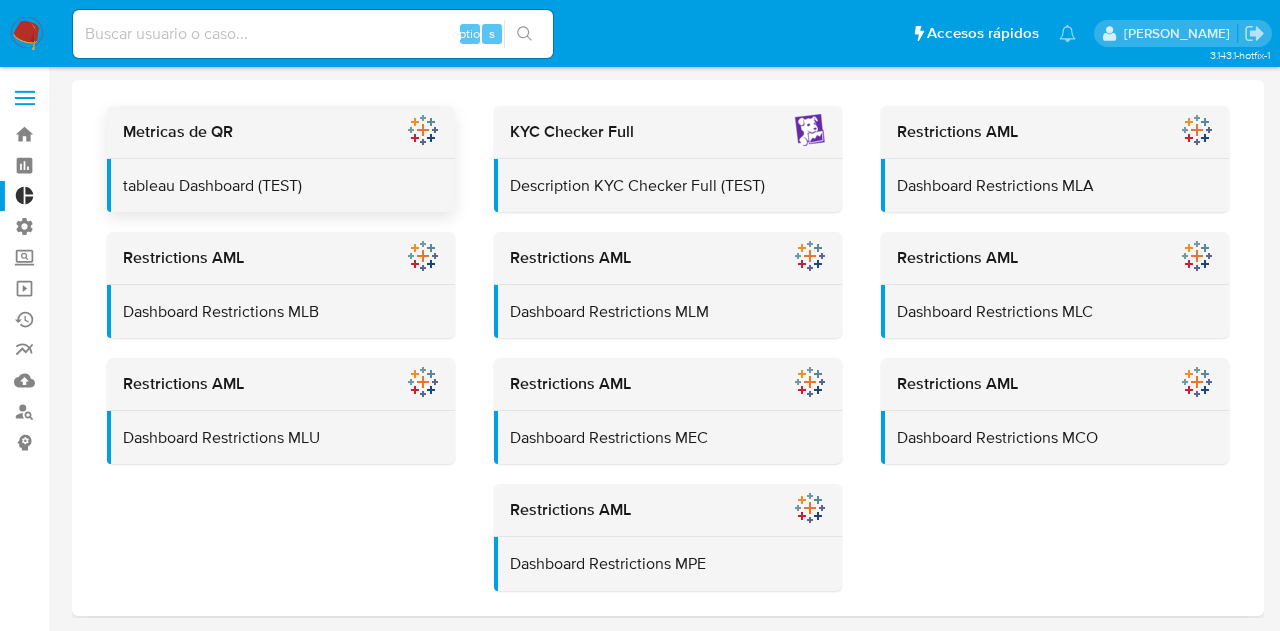 scroll, scrollTop: 0, scrollLeft: 0, axis: both 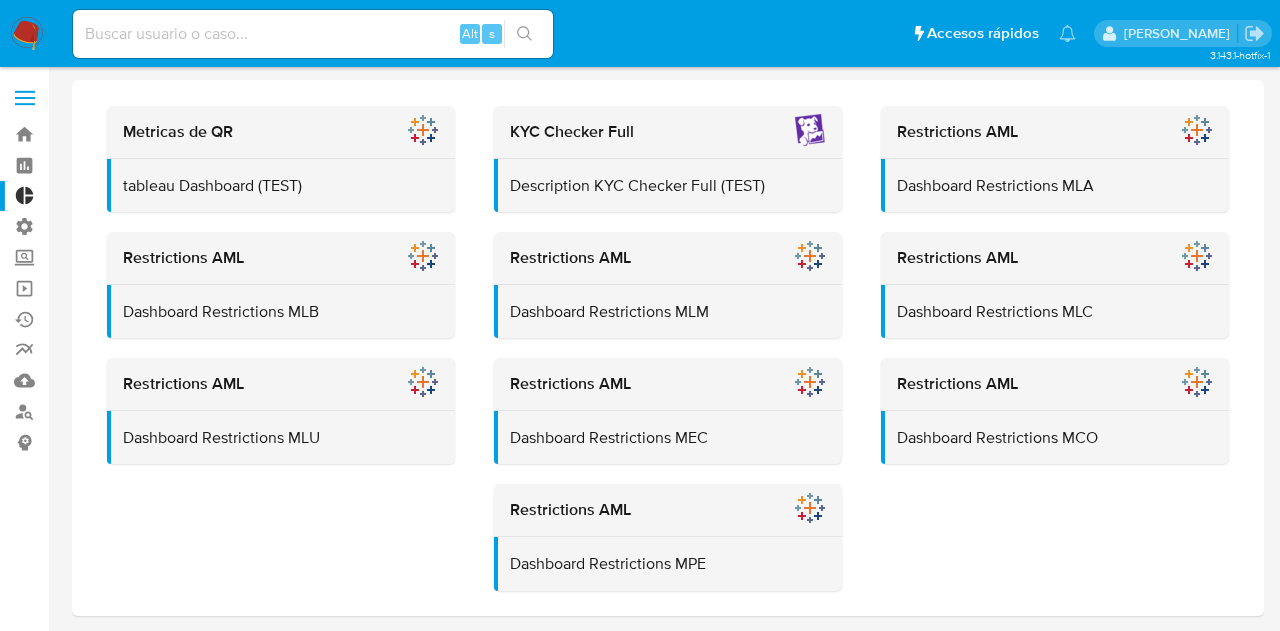 click at bounding box center (25, 98) 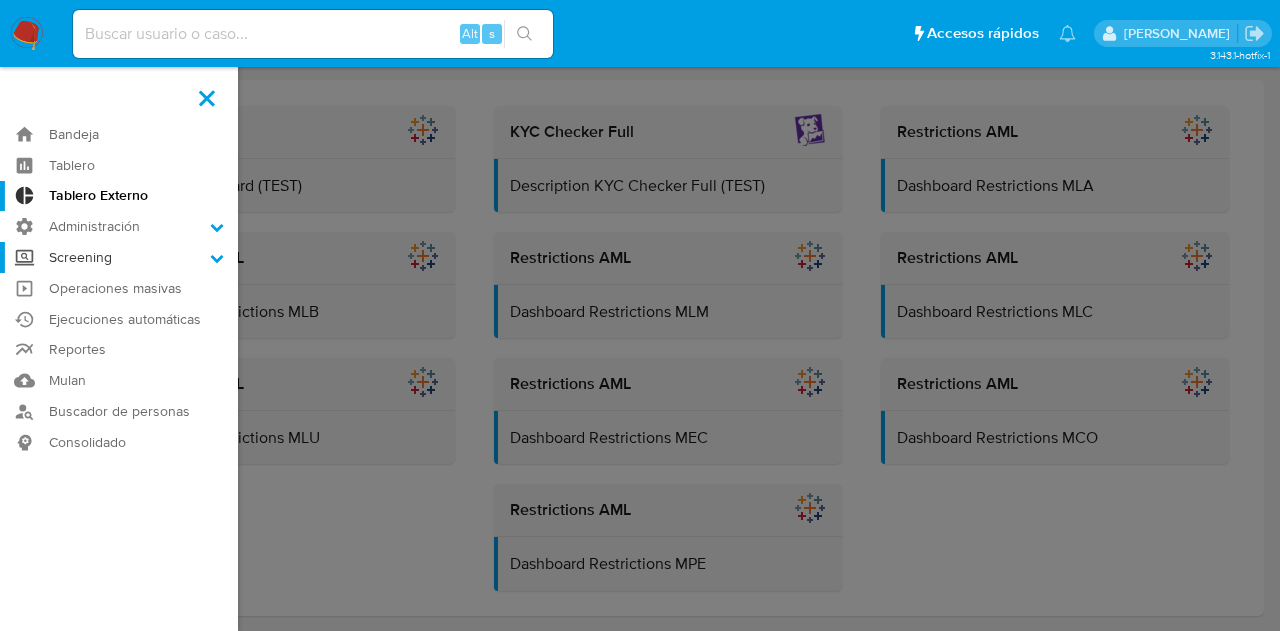 click on "Screening" at bounding box center (119, 257) 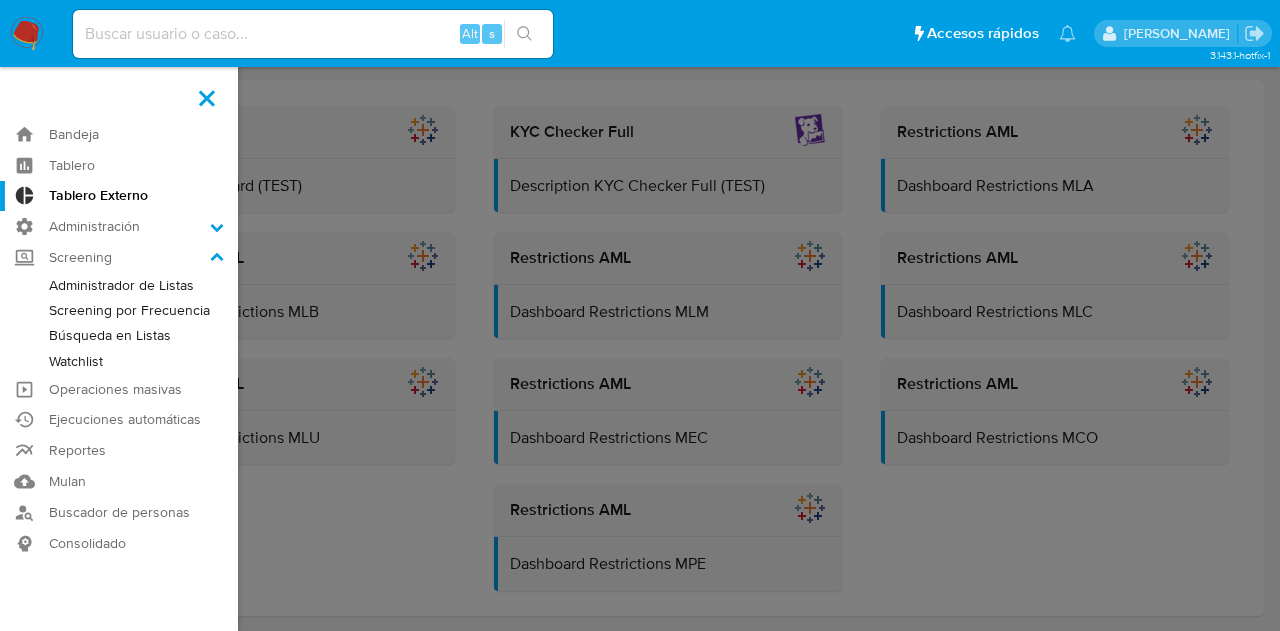 click on "Administrador de Listas" at bounding box center [119, 285] 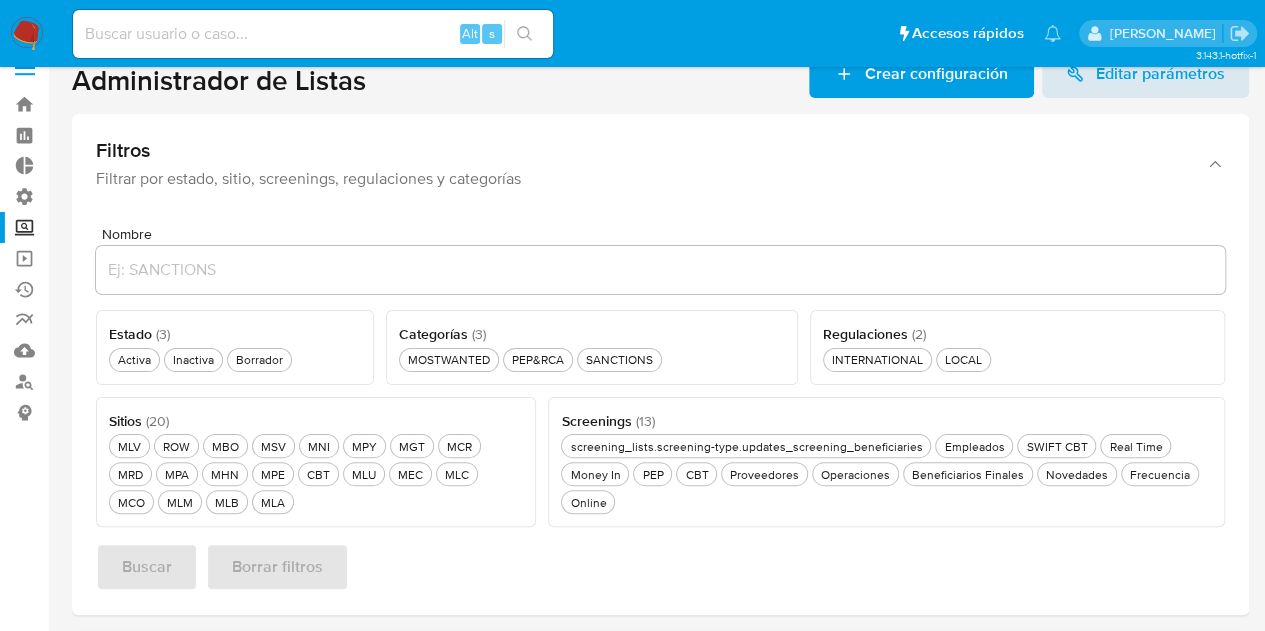 scroll, scrollTop: 0, scrollLeft: 0, axis: both 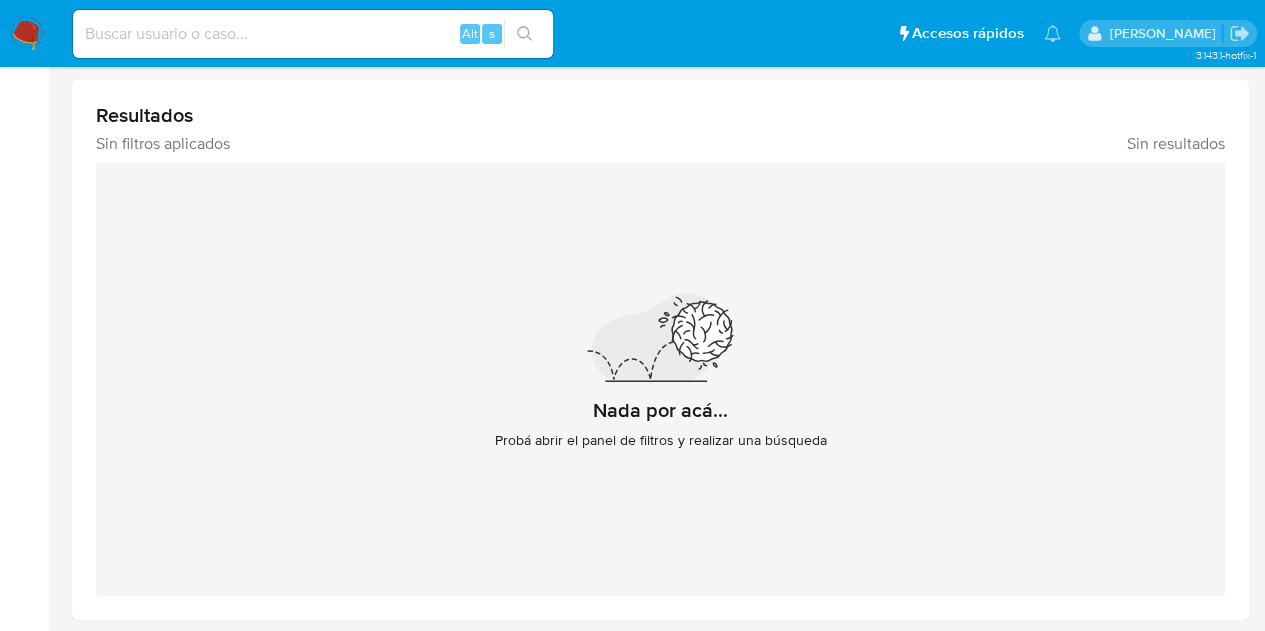 click on "Sin resultados" at bounding box center [1176, 144] 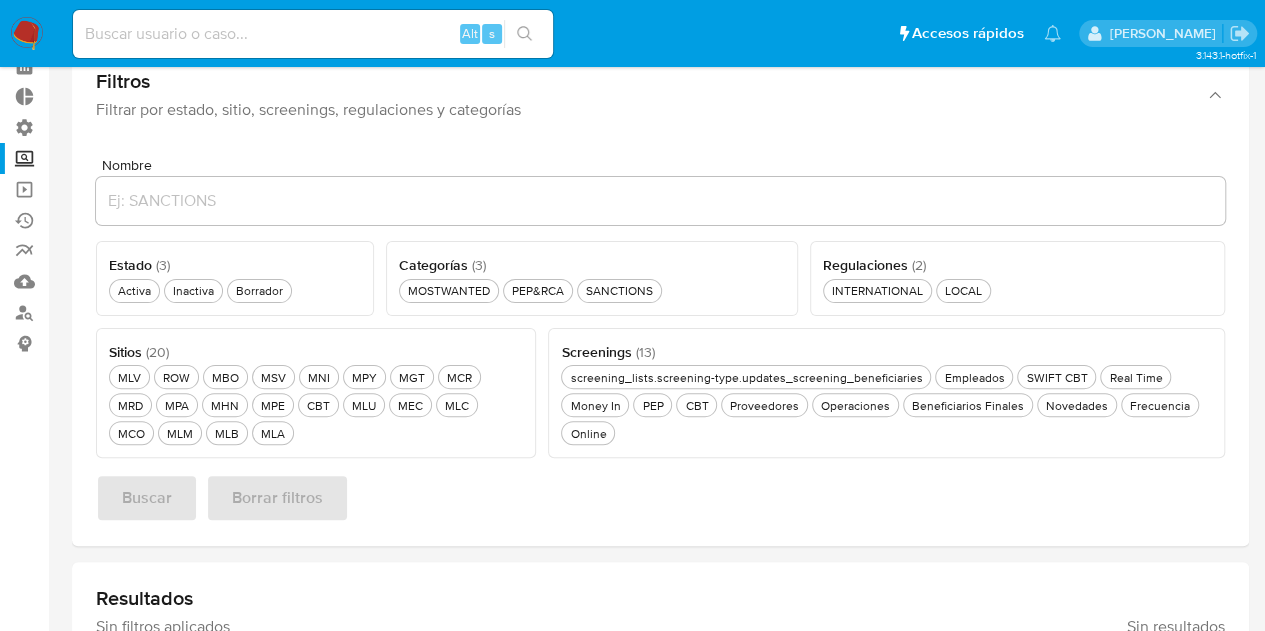 scroll, scrollTop: 0, scrollLeft: 0, axis: both 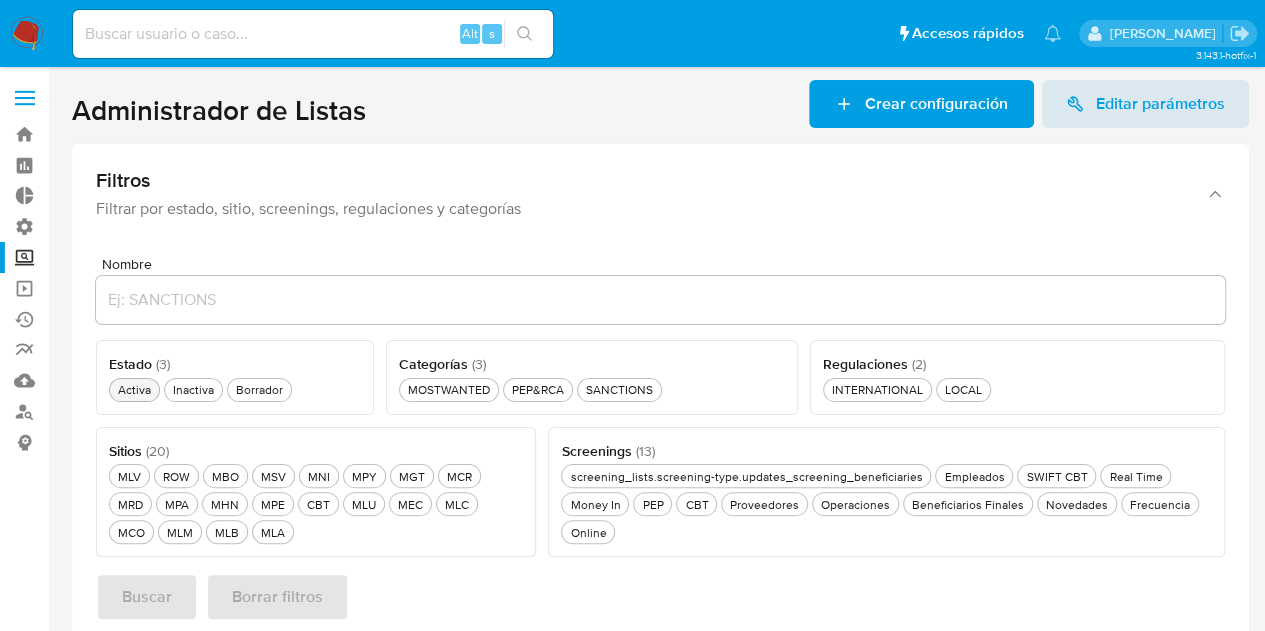 click on "Activa Activa" at bounding box center (134, 389) 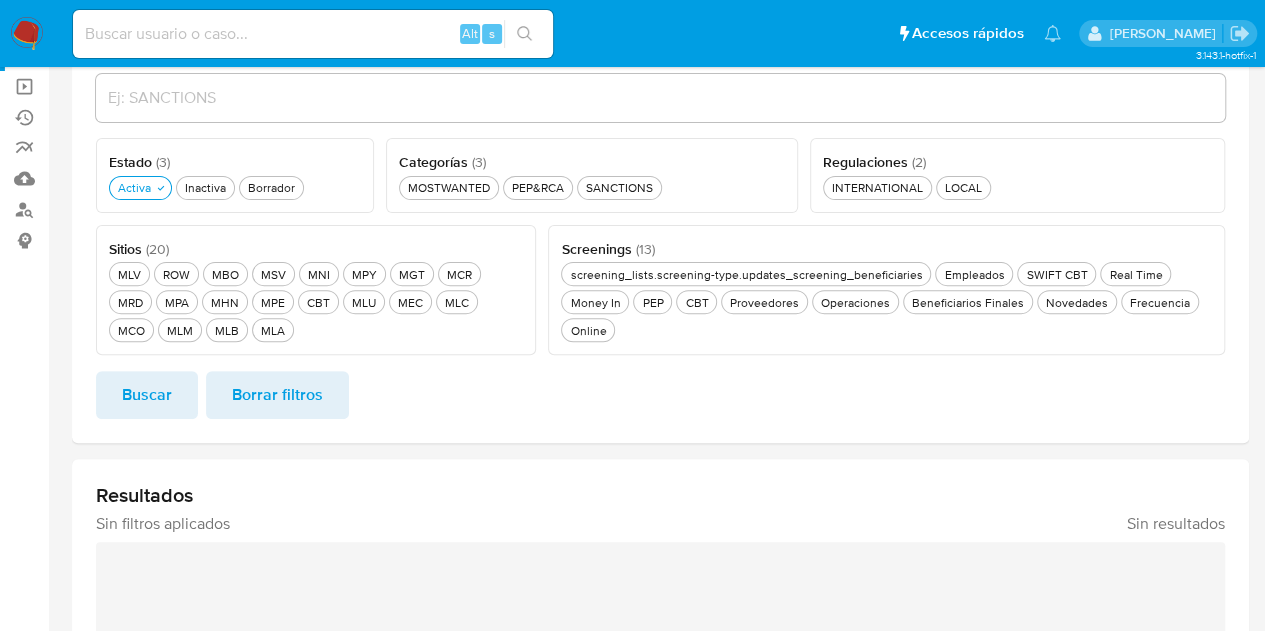 scroll, scrollTop: 300, scrollLeft: 0, axis: vertical 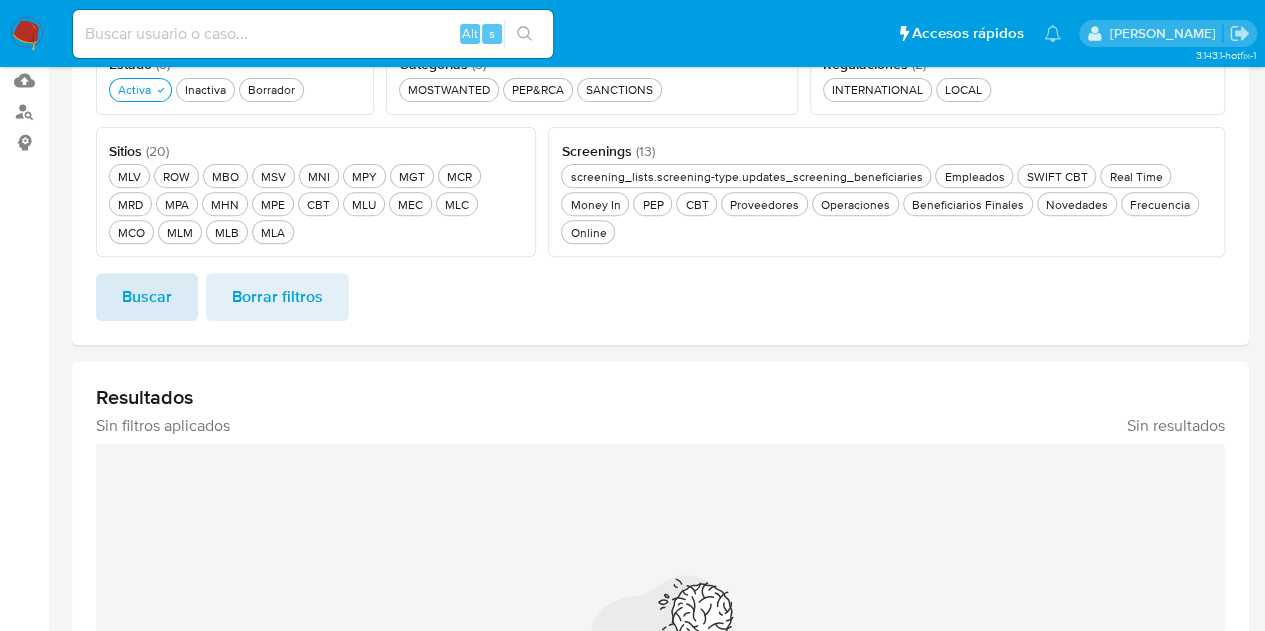 click on "Buscar" at bounding box center (147, 297) 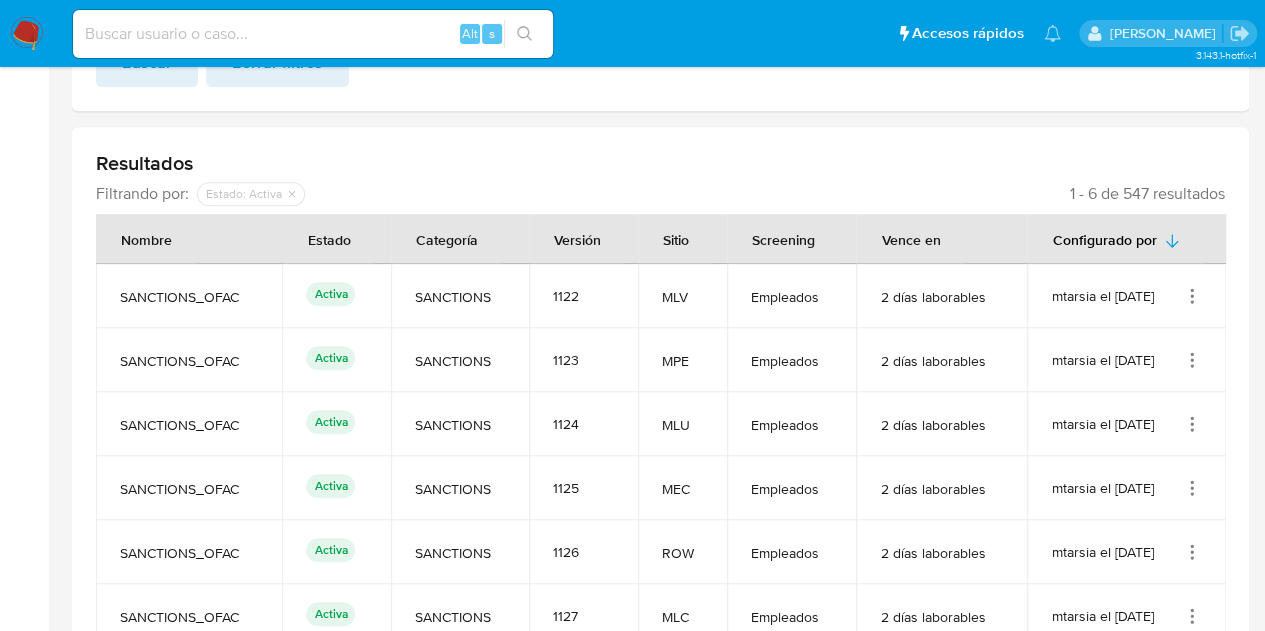 scroll, scrollTop: 634, scrollLeft: 0, axis: vertical 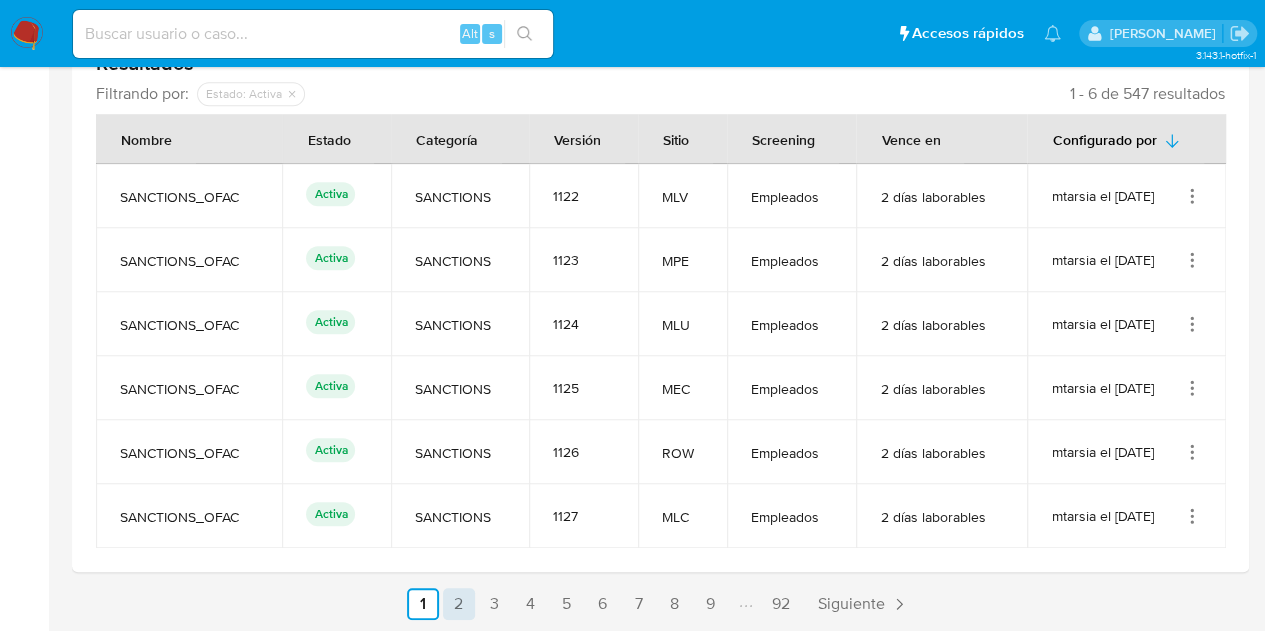 click on "2" at bounding box center [459, 604] 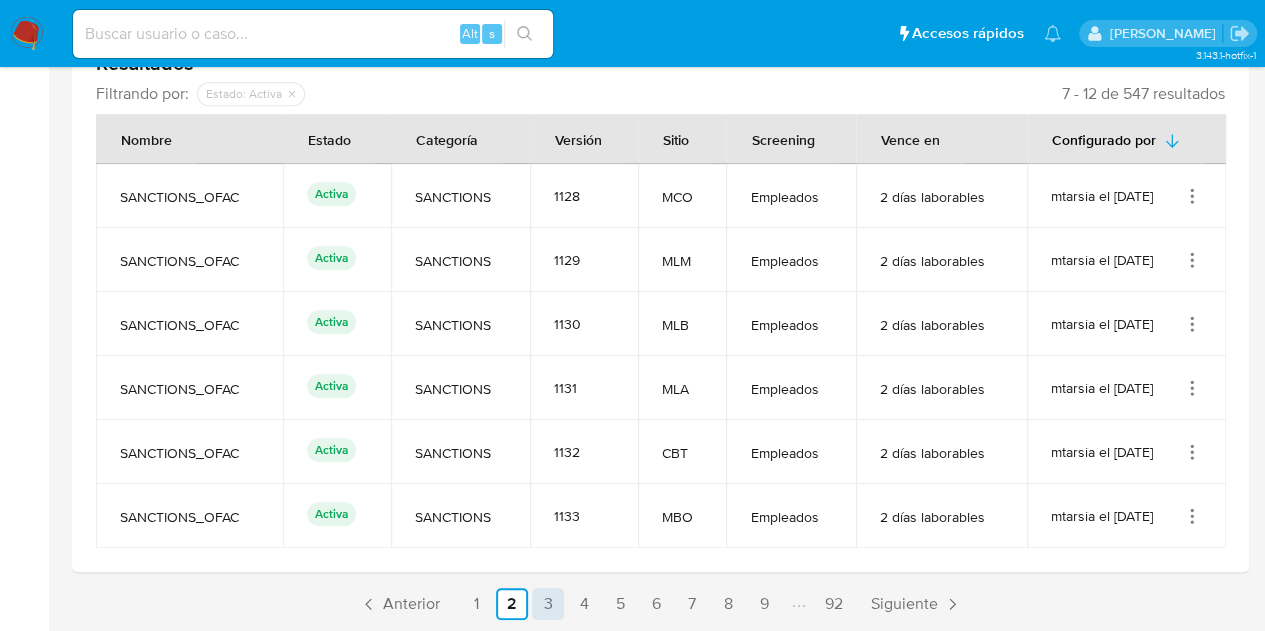 click on "3" at bounding box center [548, 604] 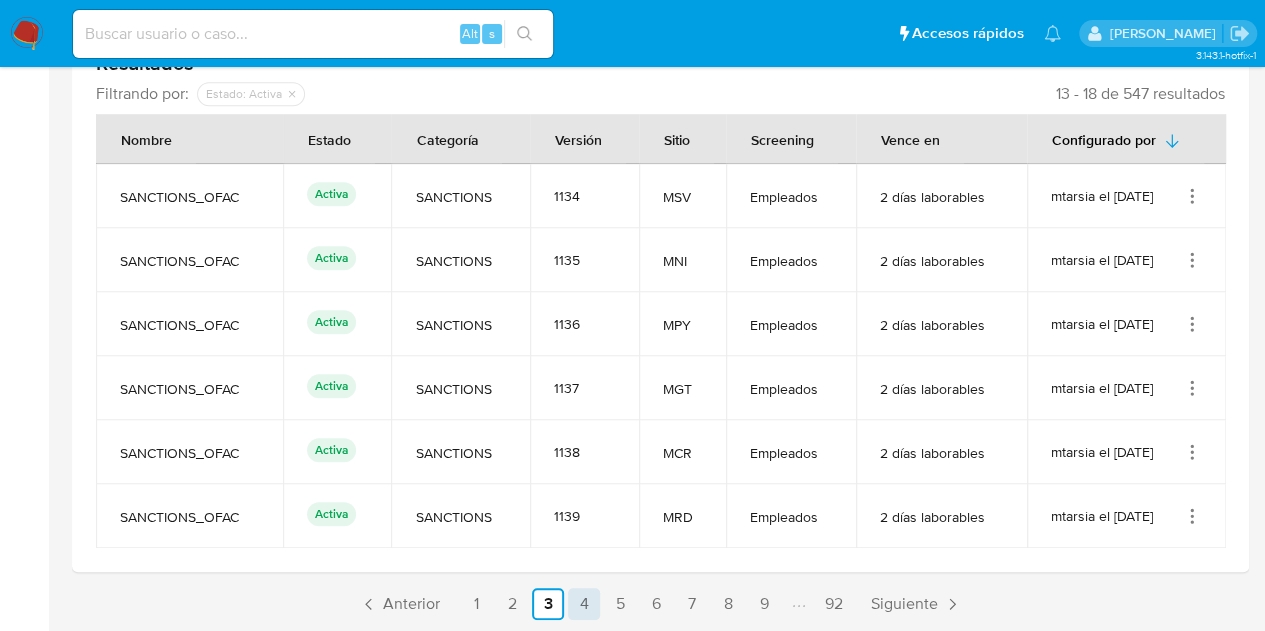 click on "4" at bounding box center [584, 604] 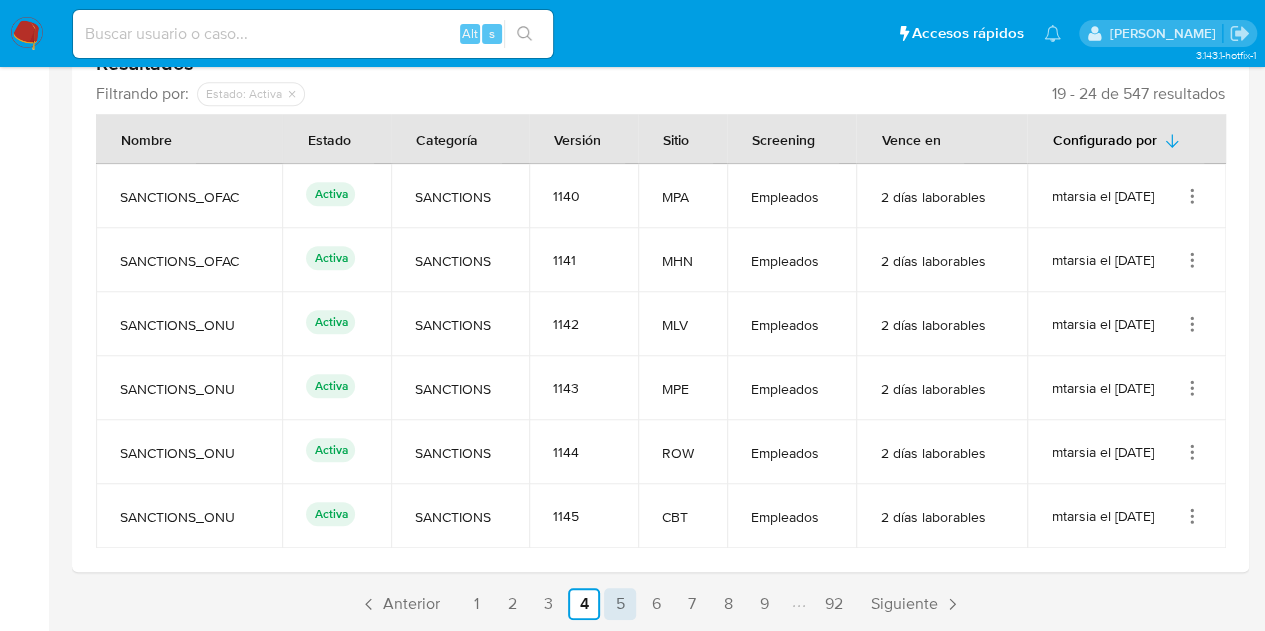 click on "5" at bounding box center (620, 604) 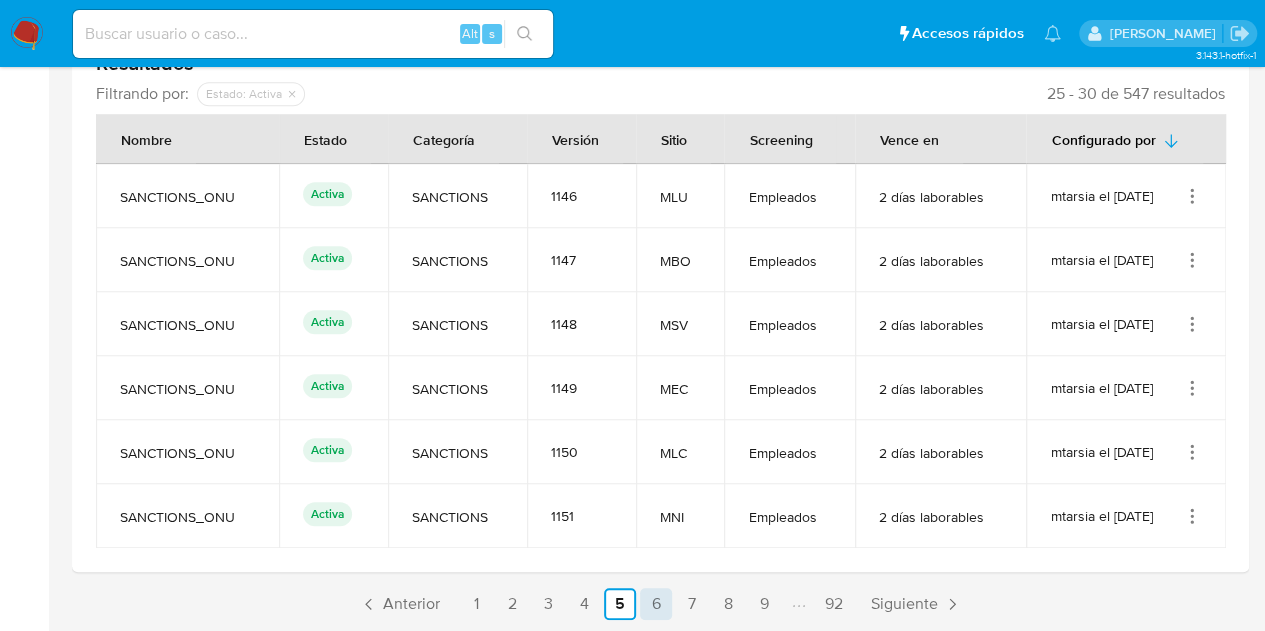 click on "6" at bounding box center [656, 604] 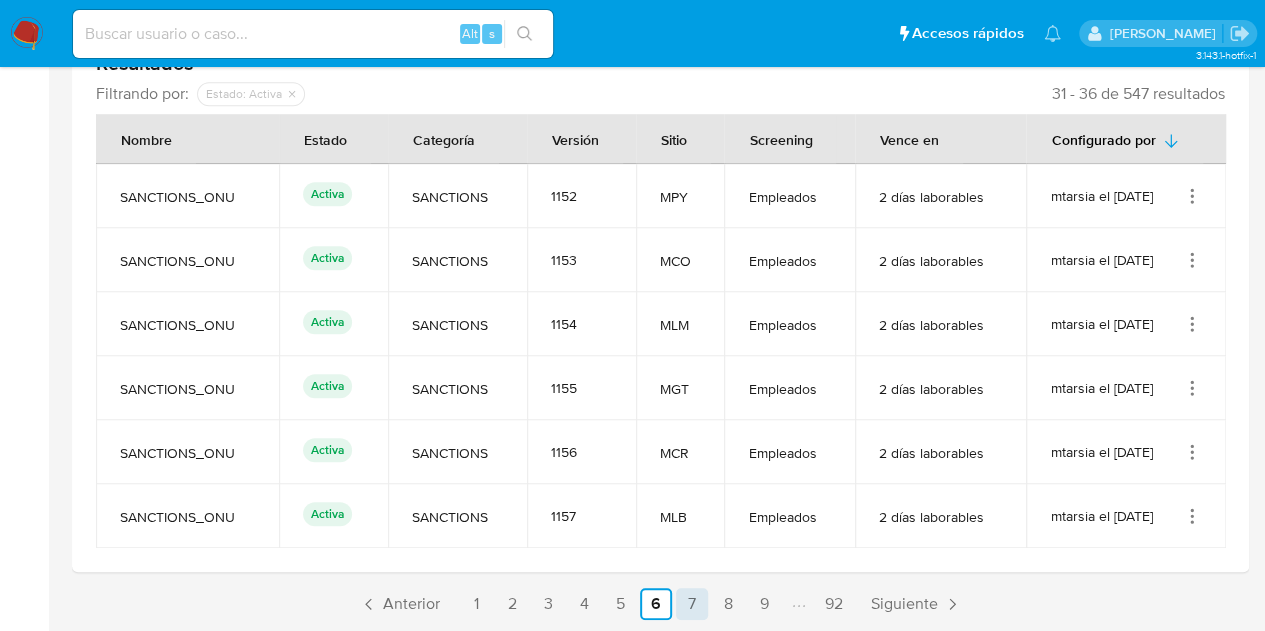 click on "7" at bounding box center (692, 604) 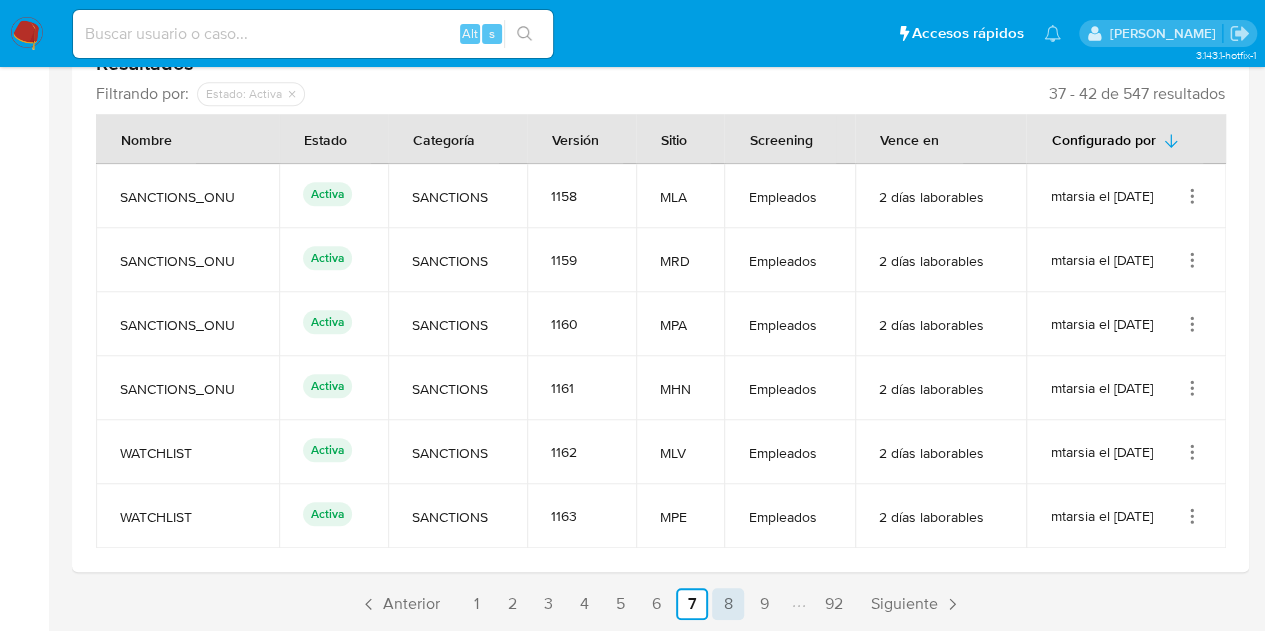 click on "8" at bounding box center [728, 604] 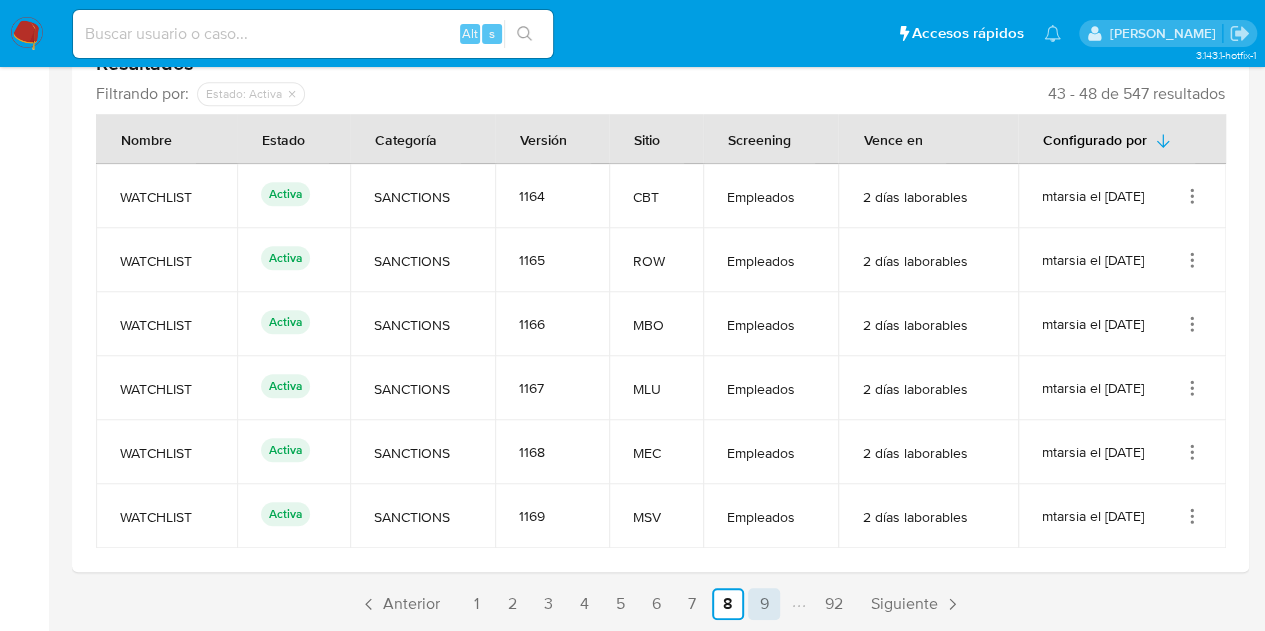 click on "9" at bounding box center [764, 604] 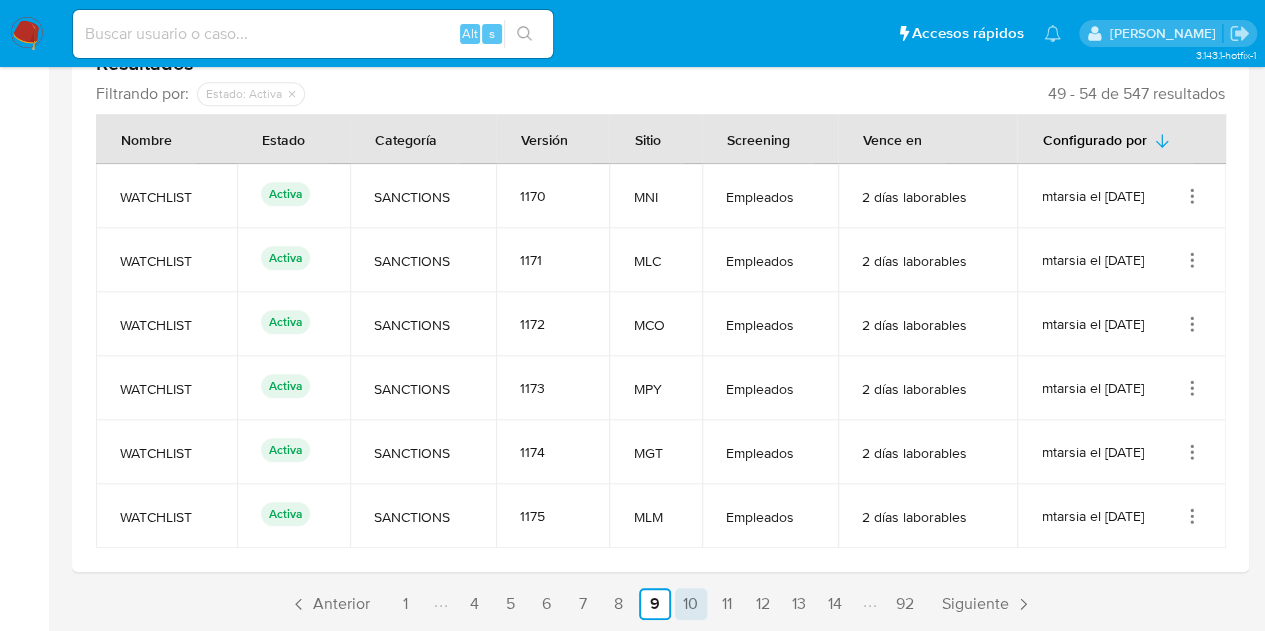 click on "10" at bounding box center [691, 604] 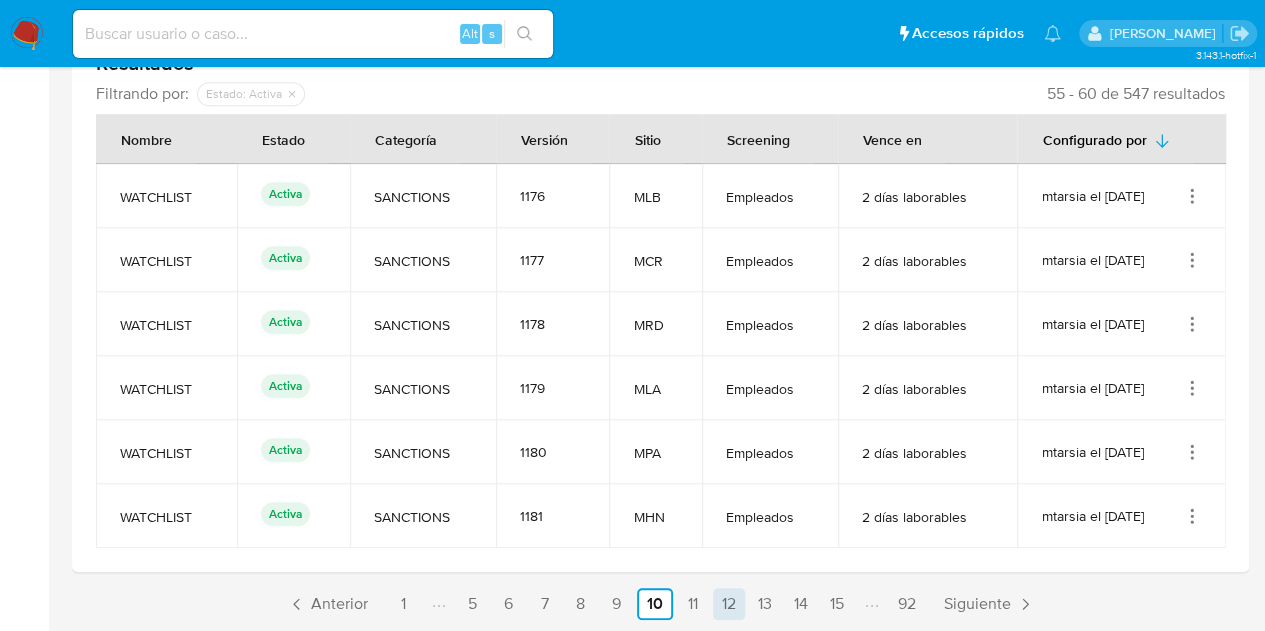 click on "12" at bounding box center (729, 604) 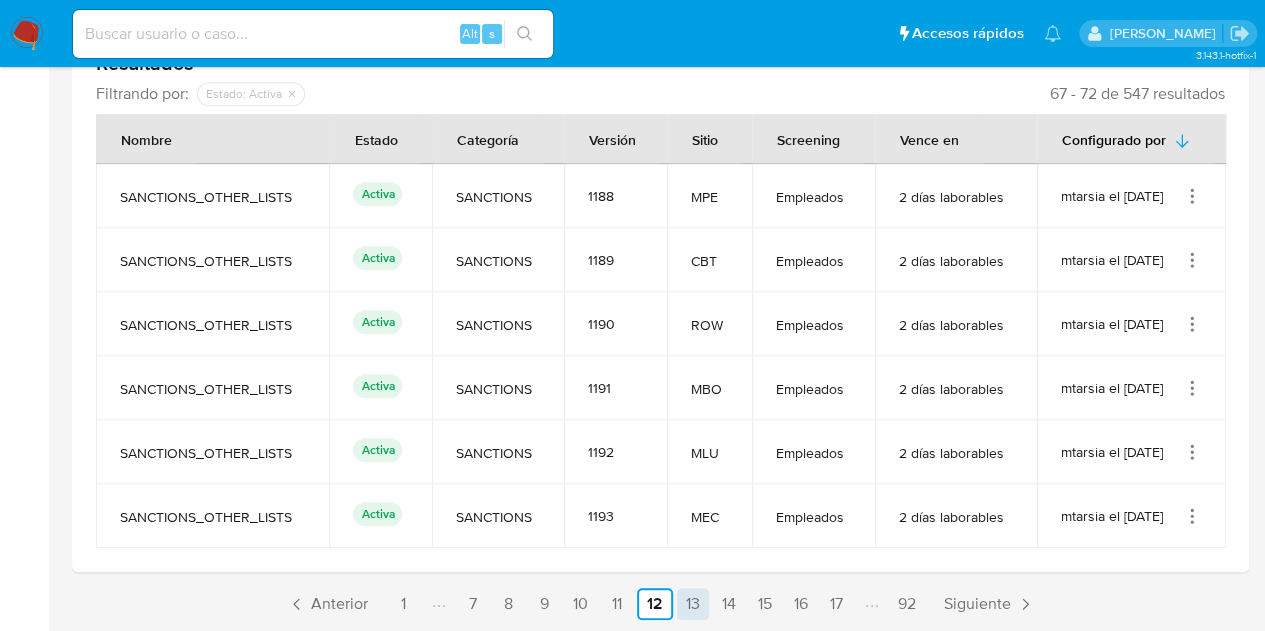 click on "13" at bounding box center [693, 604] 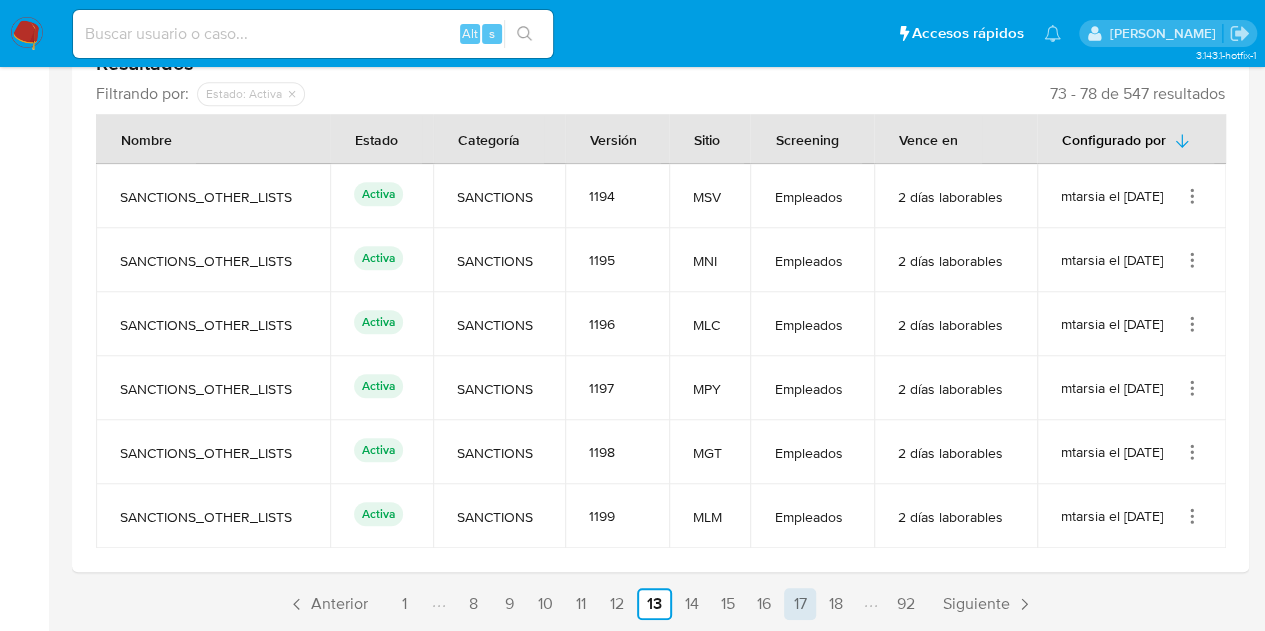 click on "15" at bounding box center (728, 604) 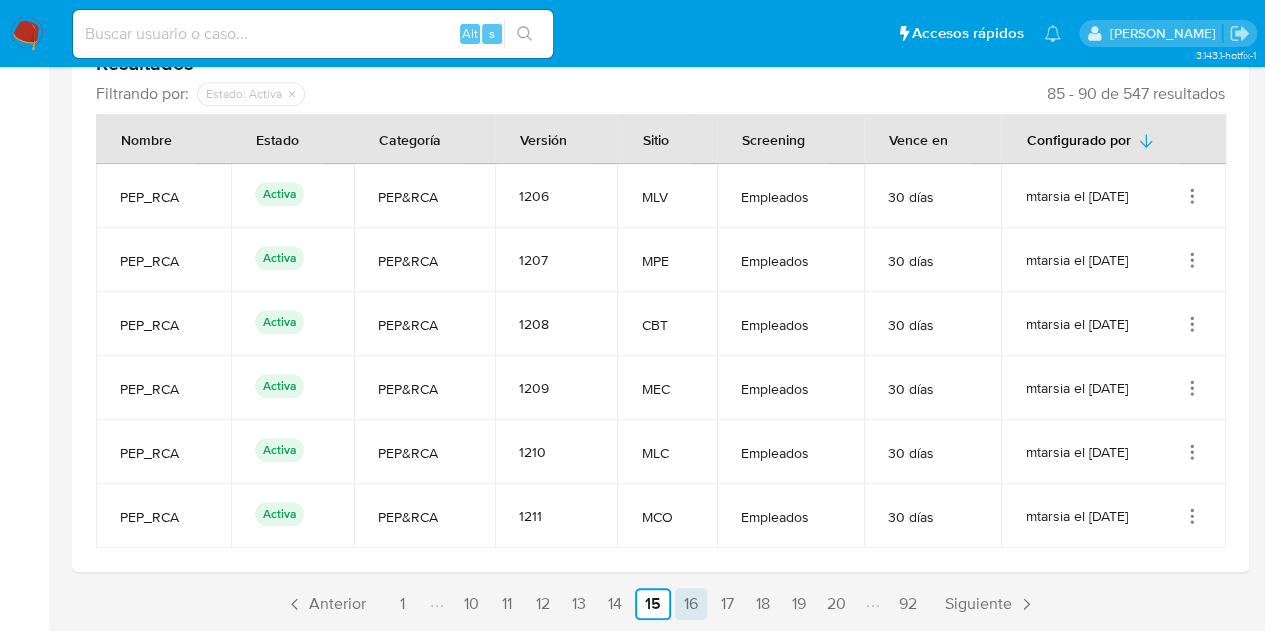 click on "16" at bounding box center [691, 604] 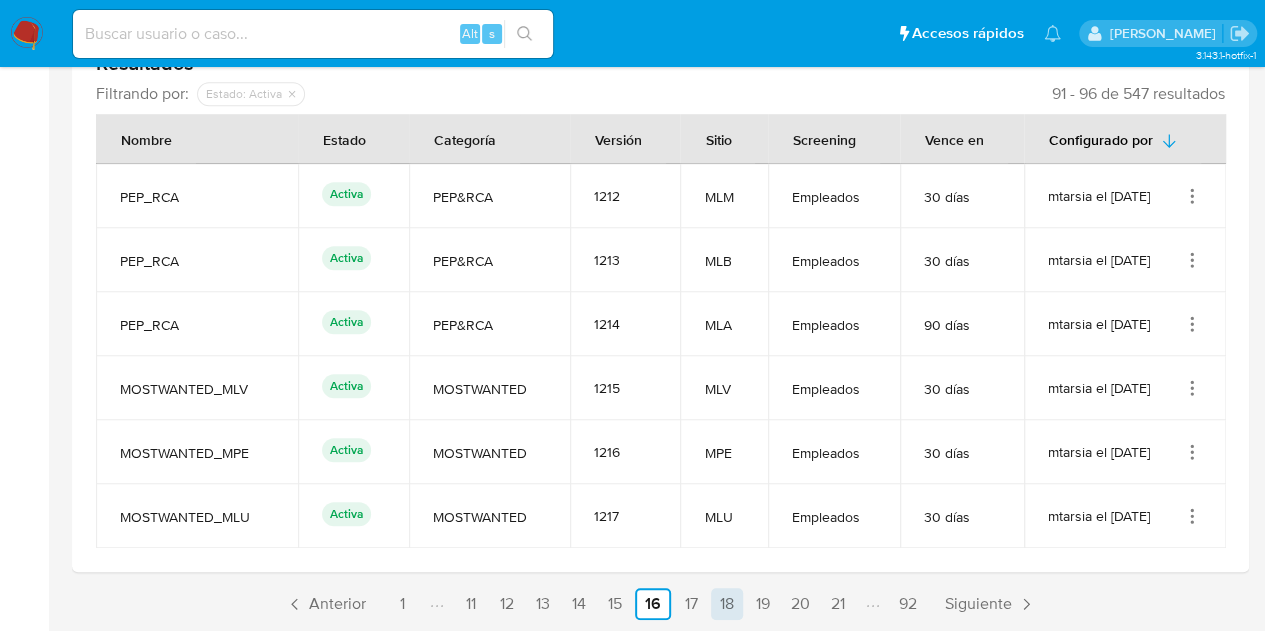 click on "18" at bounding box center [727, 604] 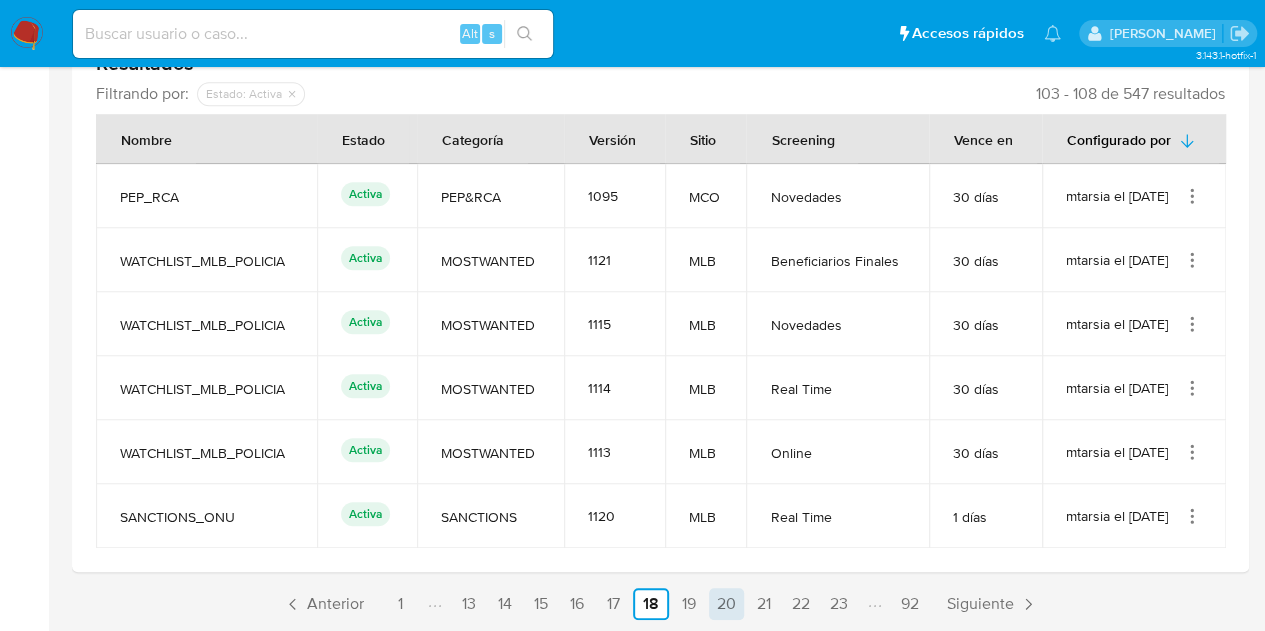 click on "20" at bounding box center [726, 604] 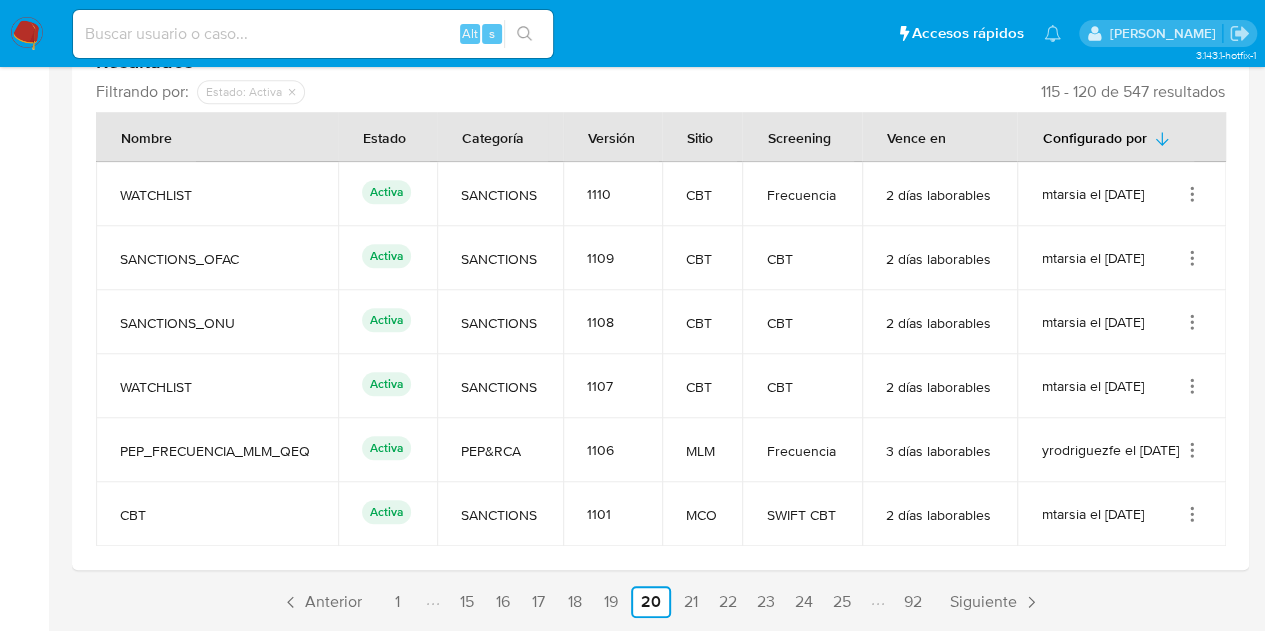 scroll, scrollTop: 742, scrollLeft: 0, axis: vertical 